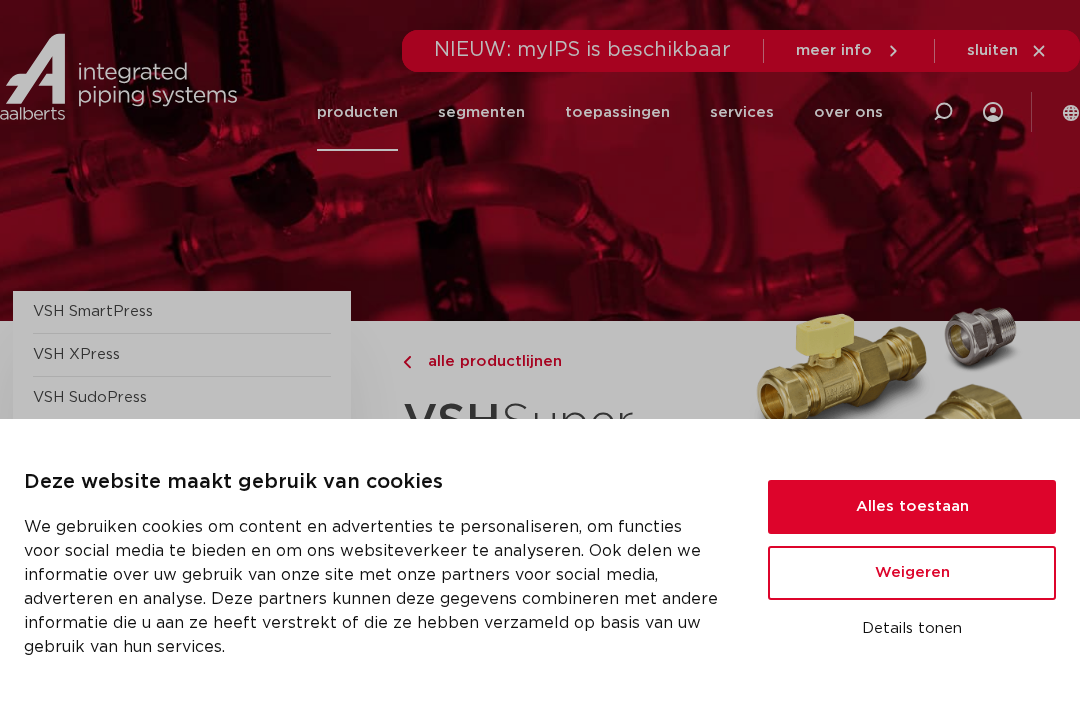 scroll, scrollTop: 0, scrollLeft: 0, axis: both 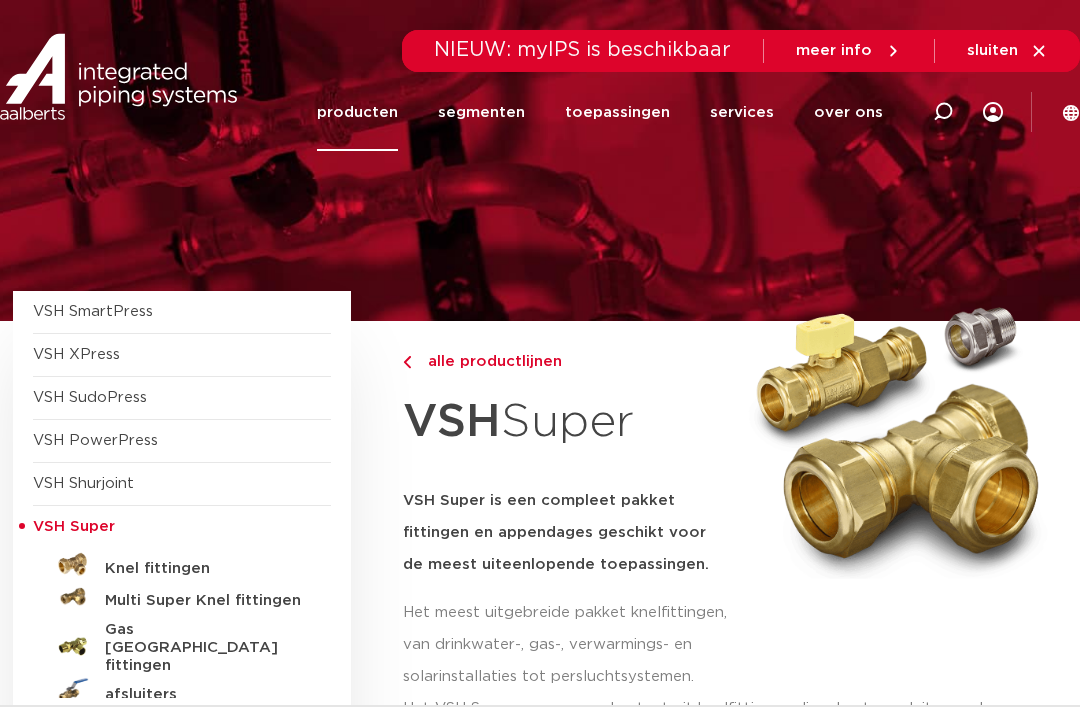 click on "Knel fittingen" at bounding box center [204, 569] 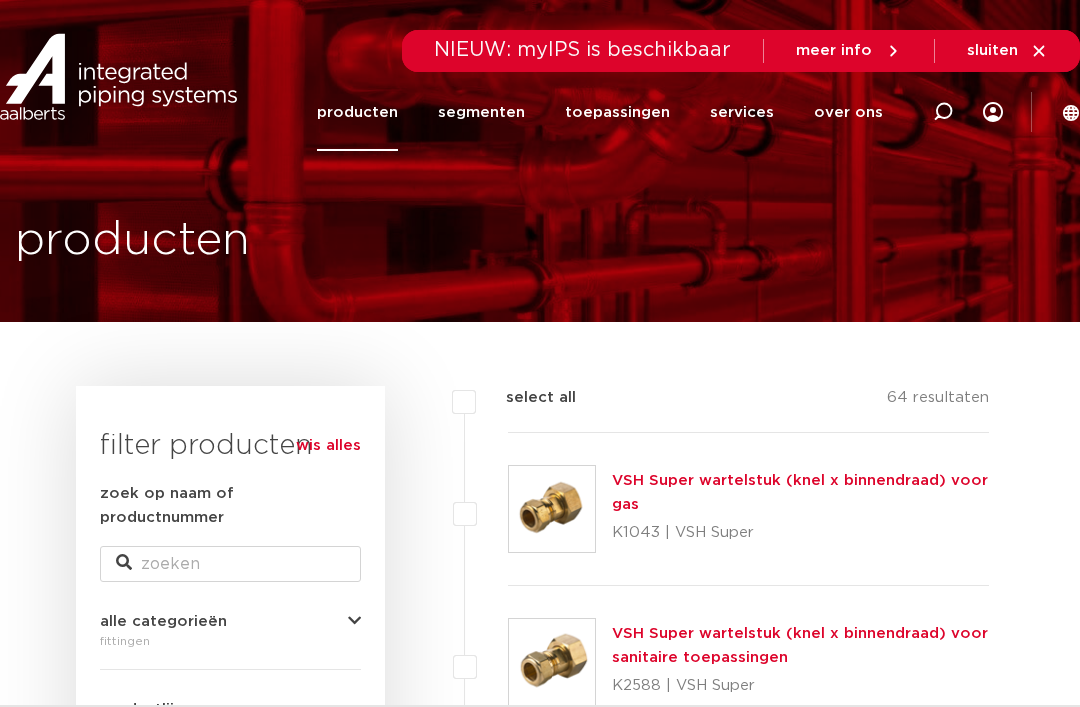 scroll, scrollTop: 0, scrollLeft: 0, axis: both 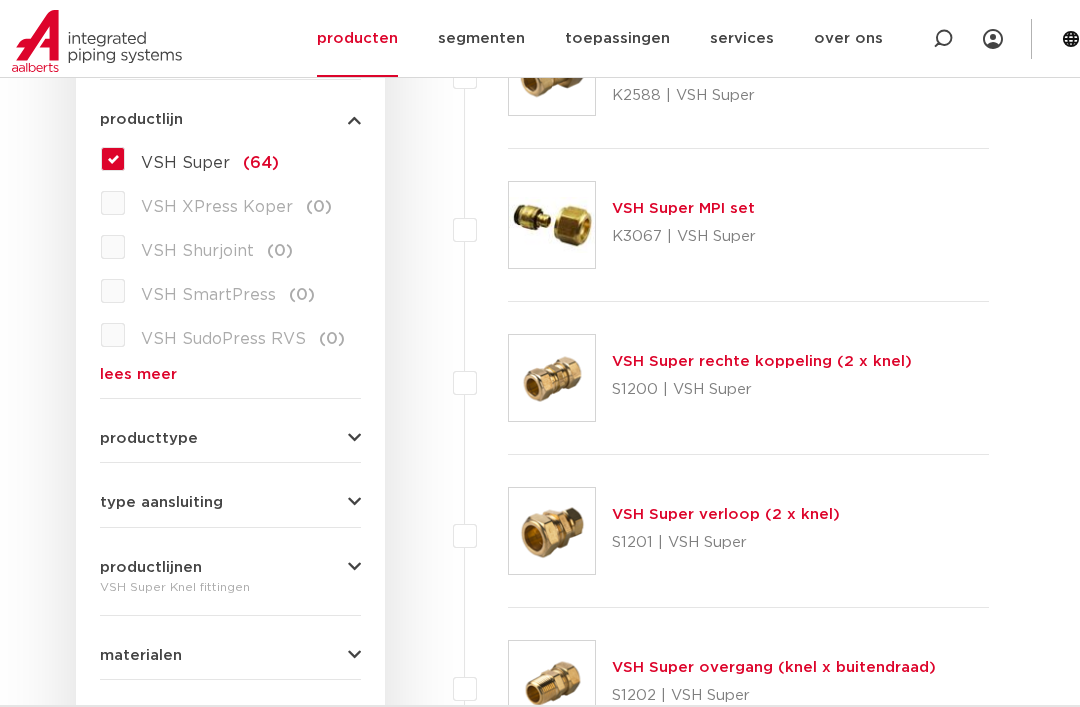 click at bounding box center (354, 438) 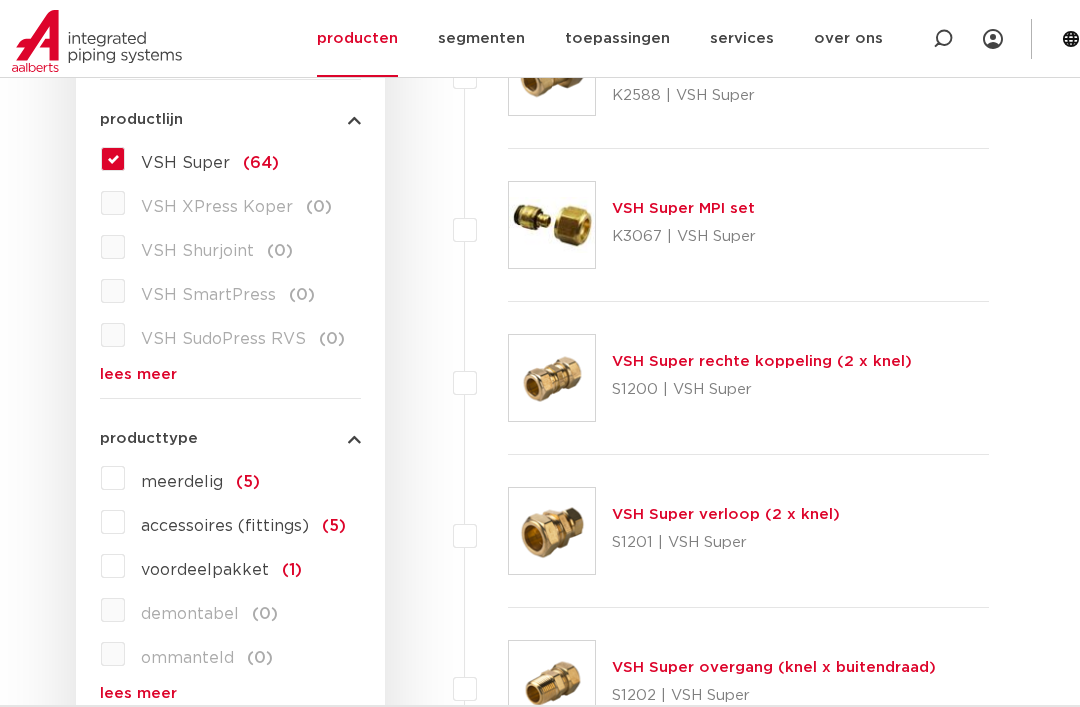 click on "lees meer" at bounding box center (230, 693) 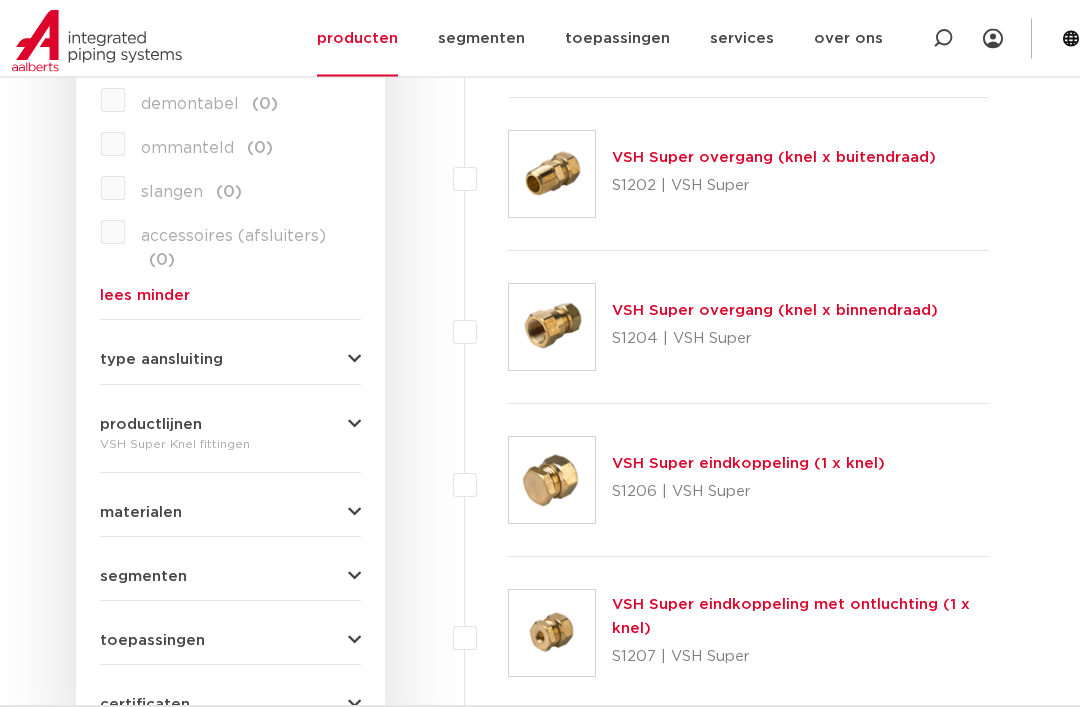 scroll, scrollTop: 1101, scrollLeft: 0, axis: vertical 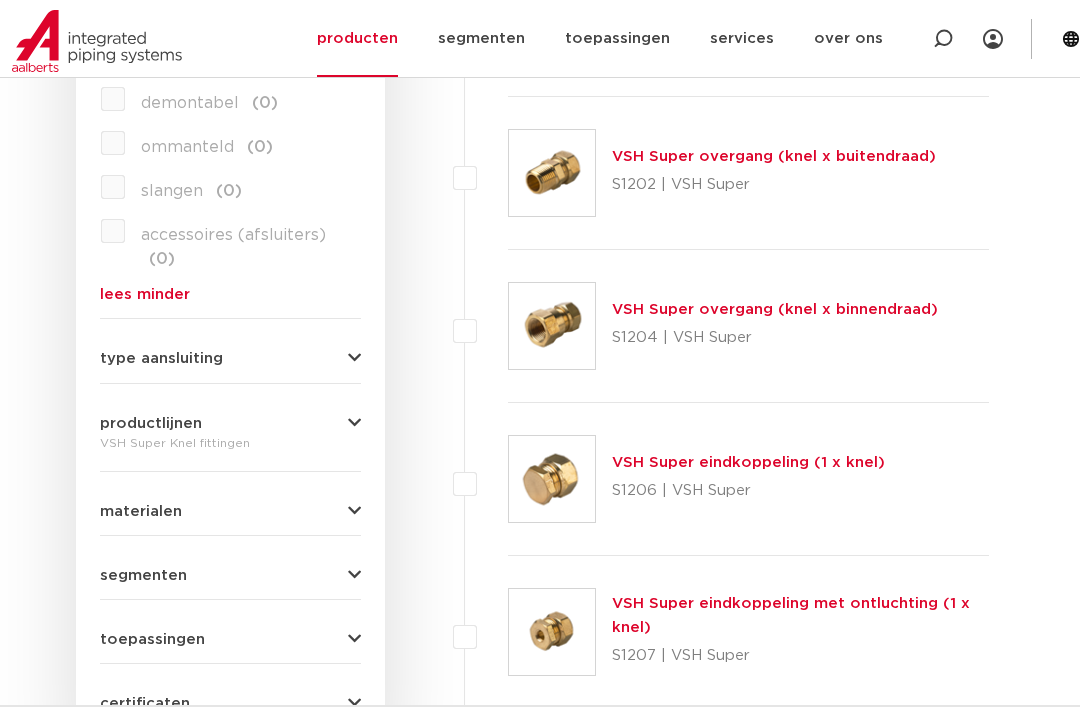 click at bounding box center [354, 358] 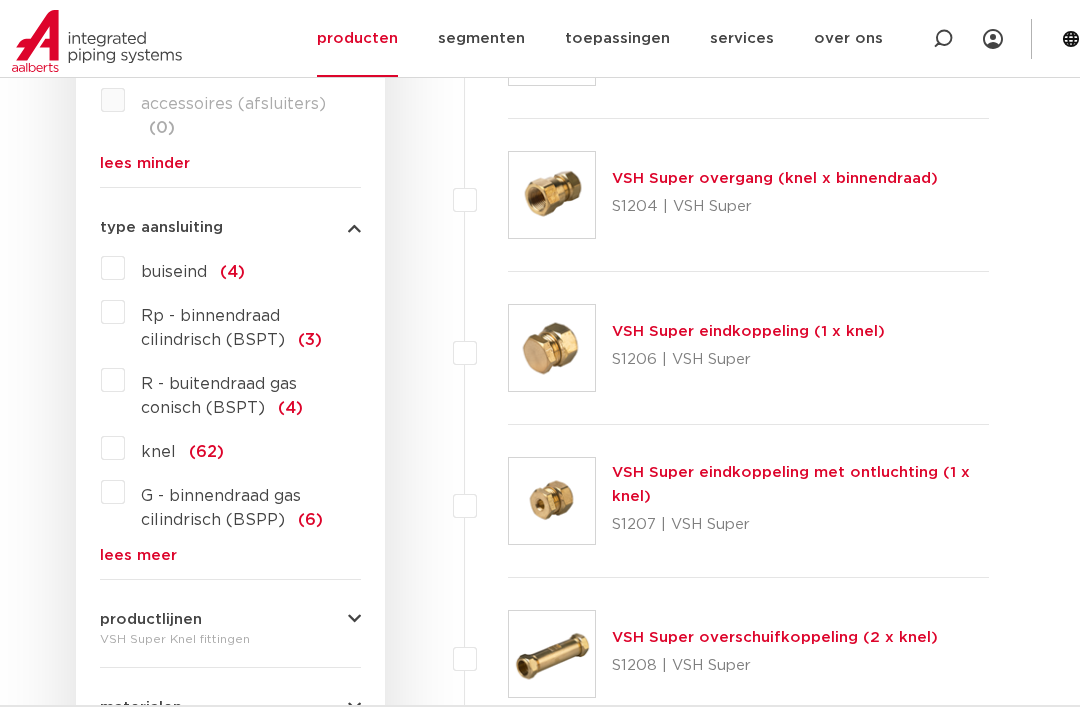 scroll, scrollTop: 1233, scrollLeft: 0, axis: vertical 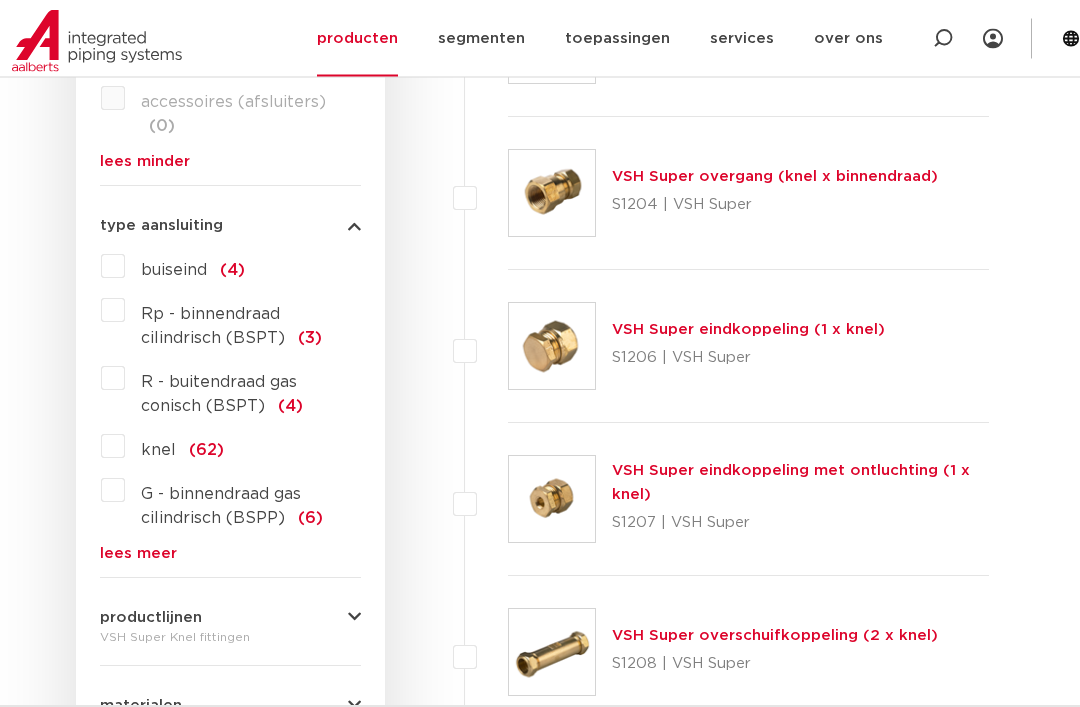 click on "VSH Super eindkoppeling met ontluchting (1 x knel)" at bounding box center (791, 483) 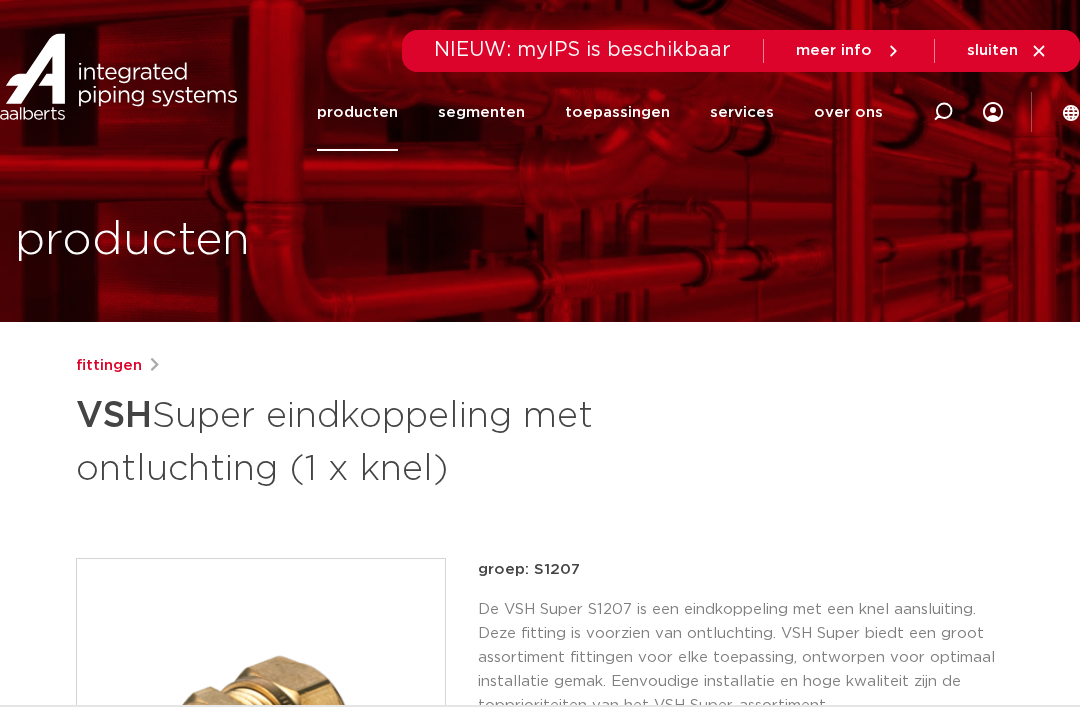 scroll, scrollTop: 0, scrollLeft: 0, axis: both 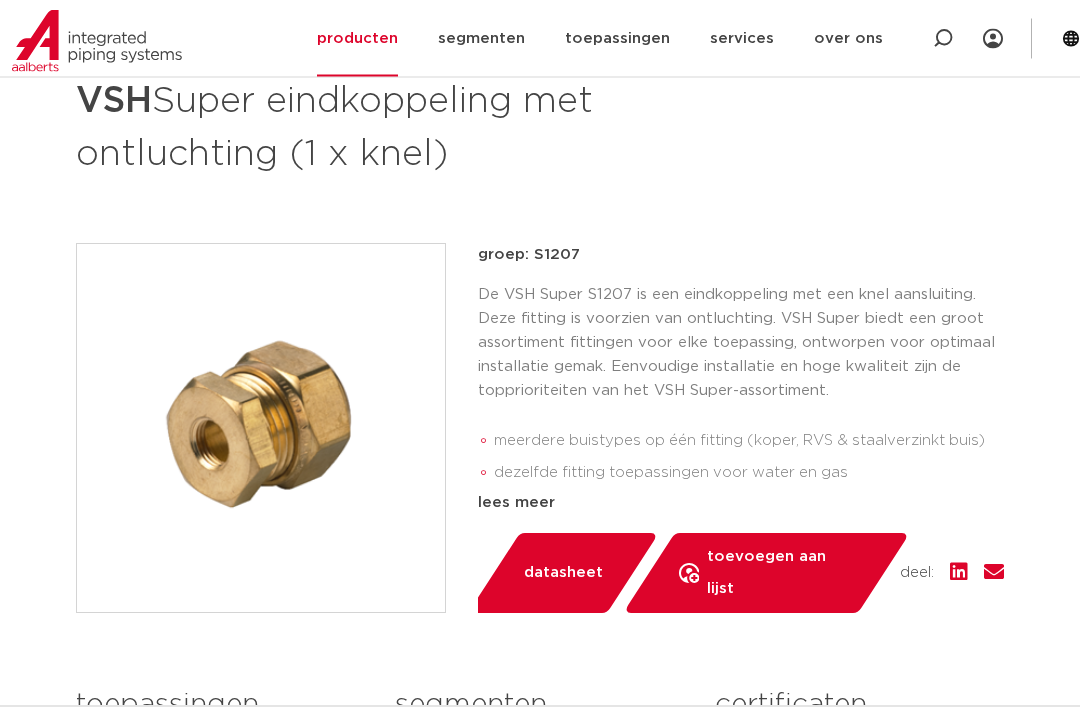 click on "datasheet" at bounding box center (563, 574) 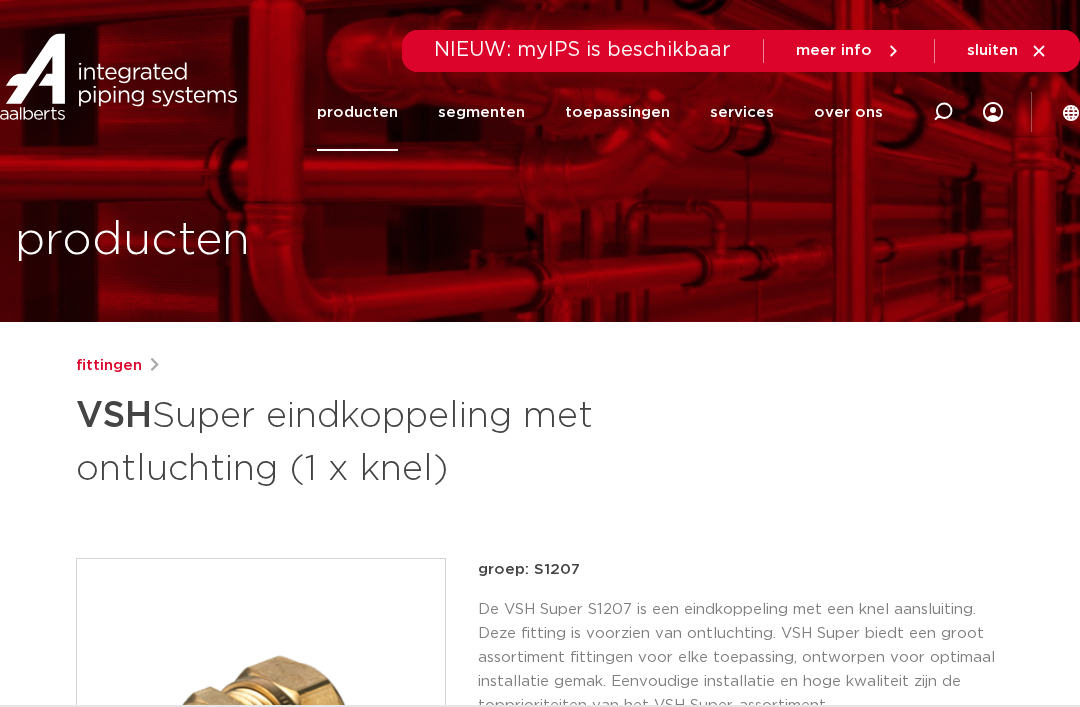 scroll, scrollTop: 315, scrollLeft: 0, axis: vertical 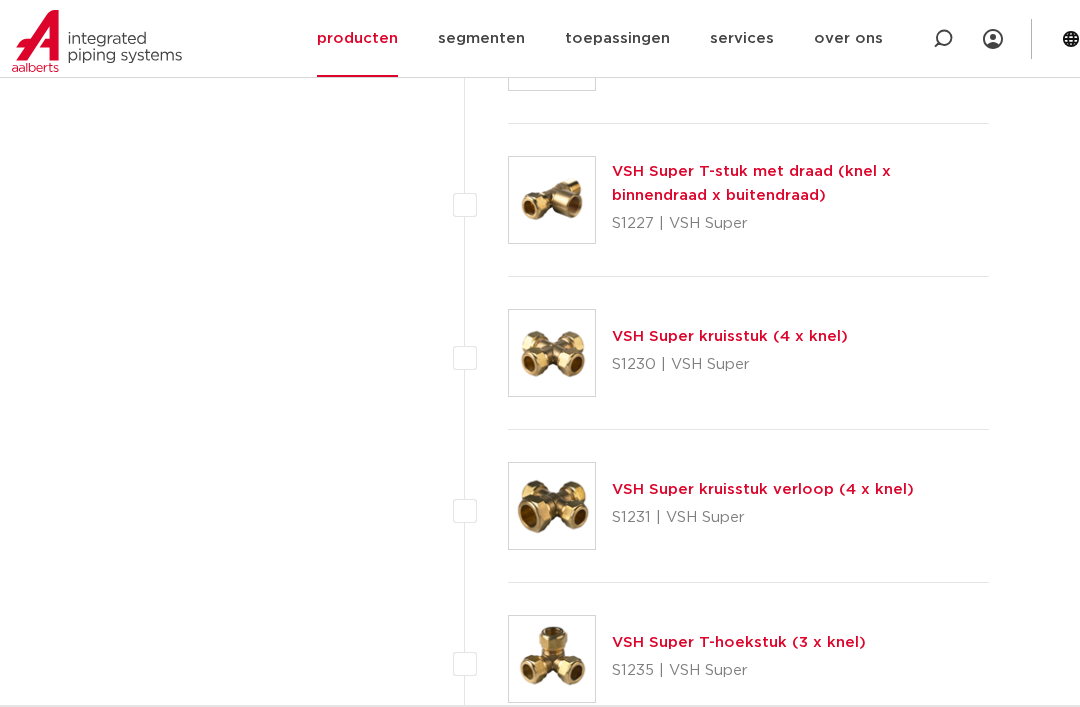 click on "VSH Super T-hoekstuk (3 x knel)" at bounding box center (739, 642) 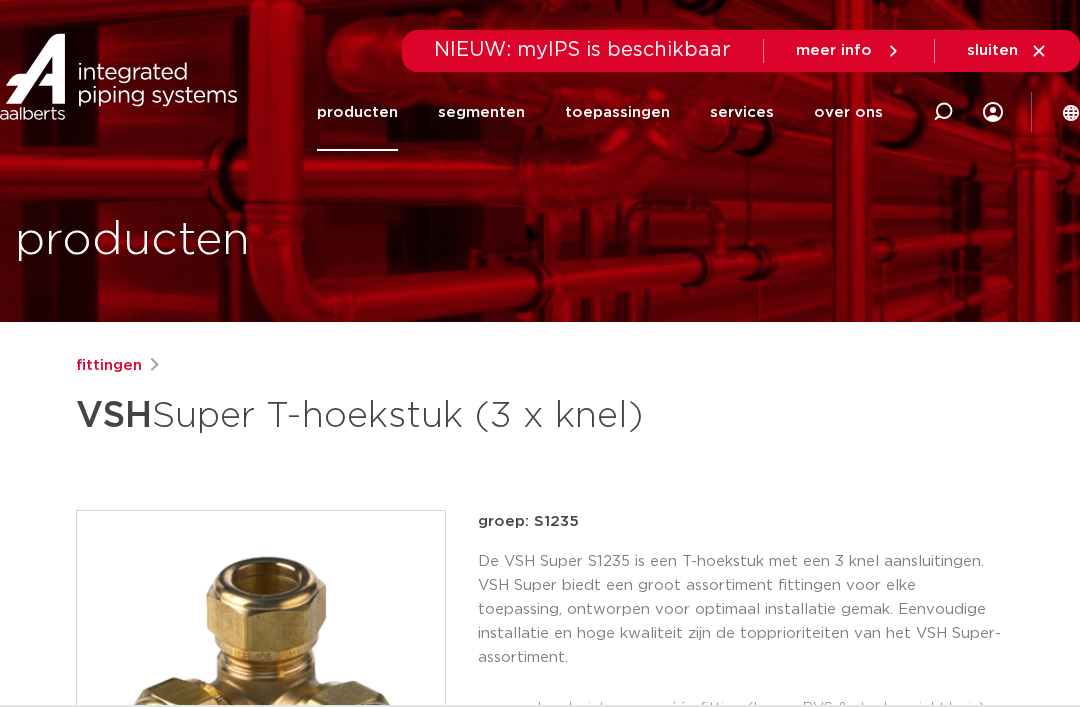 scroll, scrollTop: 0, scrollLeft: 0, axis: both 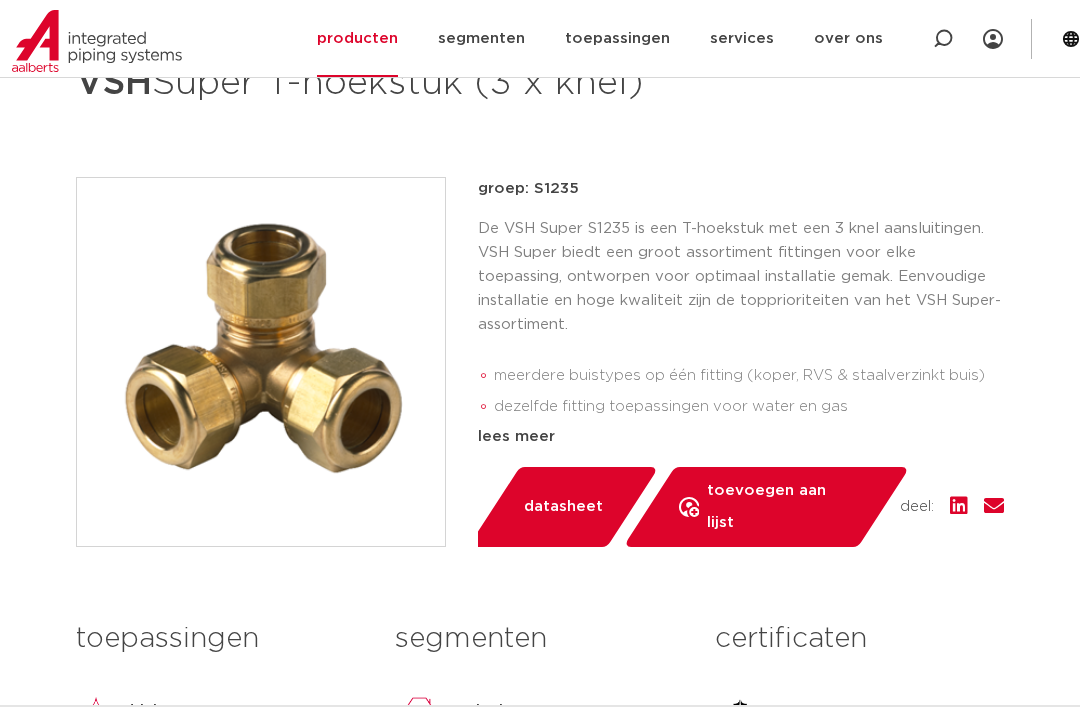 click on "datasheet" at bounding box center (563, 507) 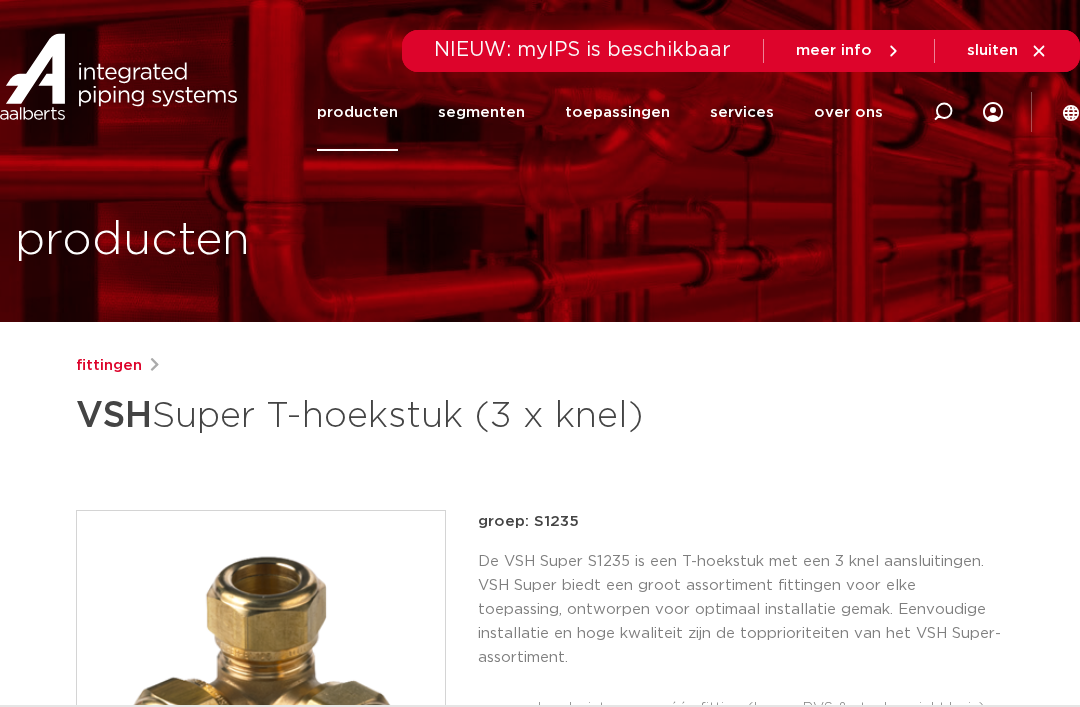scroll, scrollTop: 397, scrollLeft: 0, axis: vertical 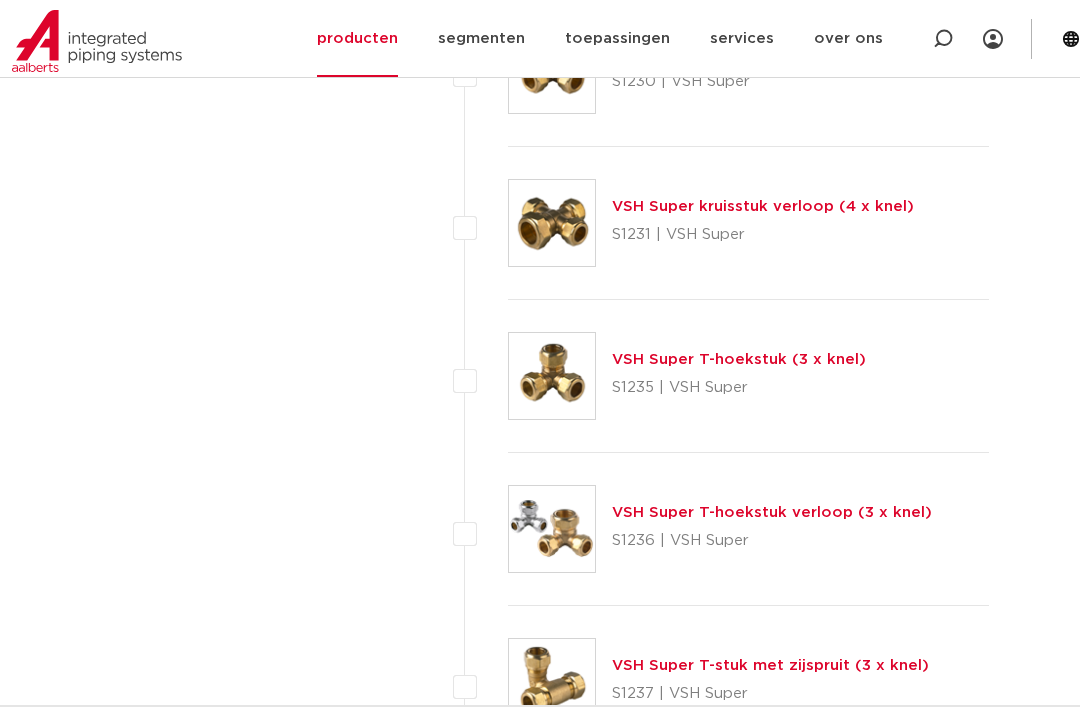 click on "VSH Super T-hoekstuk verloop (3 x knel)" at bounding box center (772, 512) 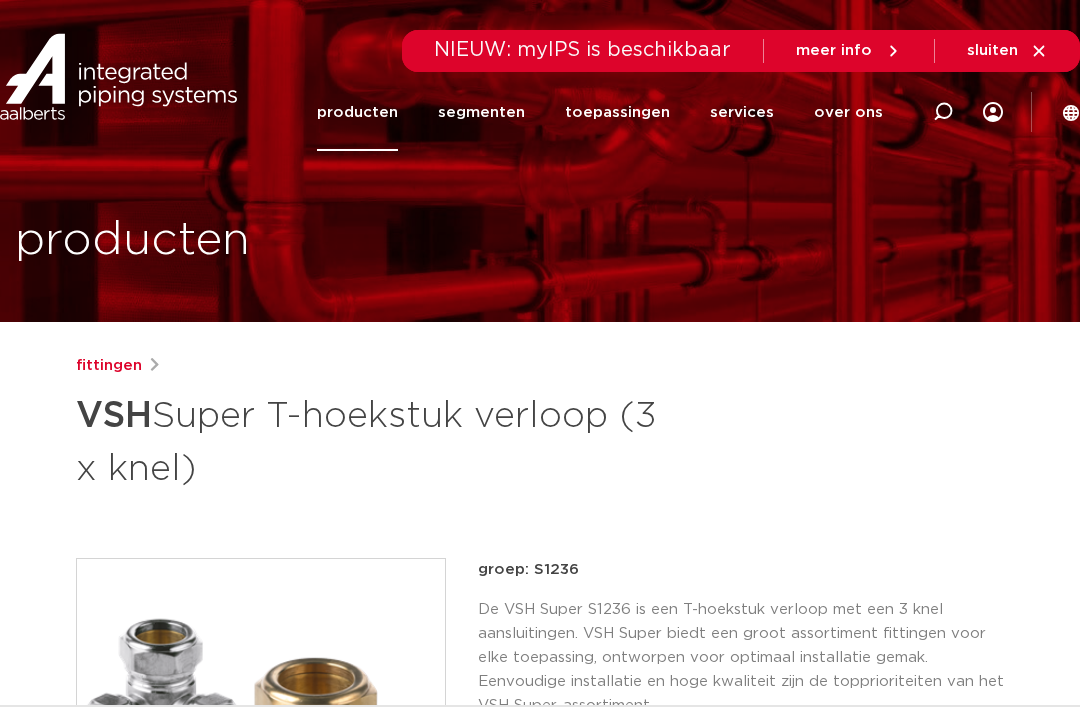 scroll, scrollTop: 0, scrollLeft: 0, axis: both 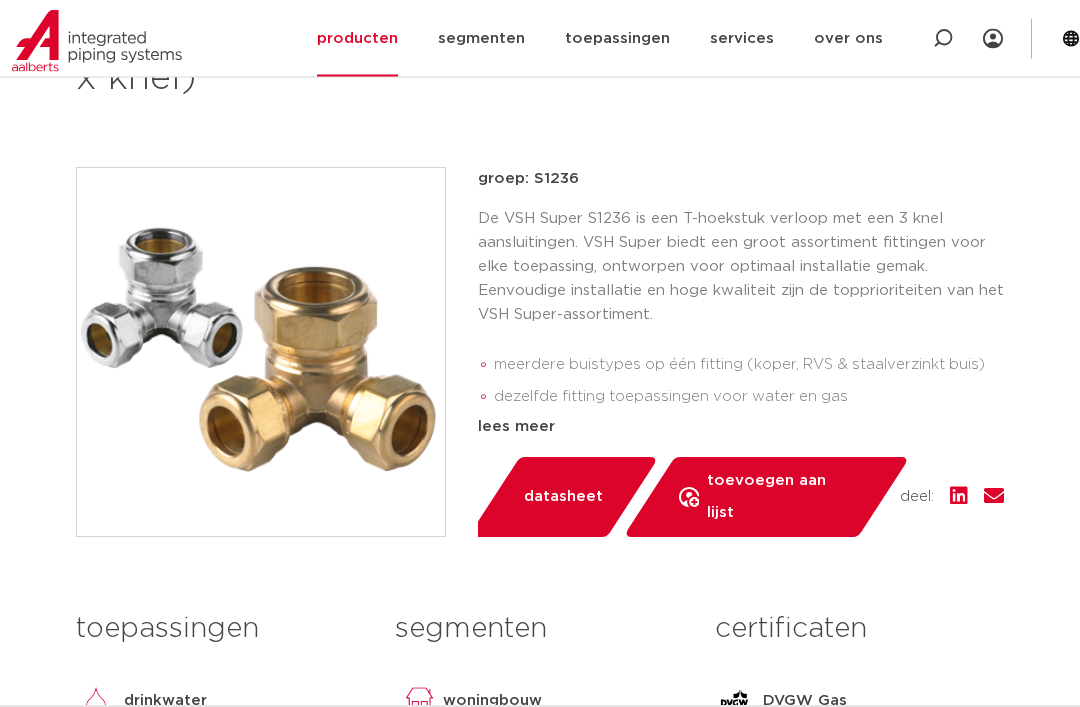 click on "datasheet" at bounding box center [563, 498] 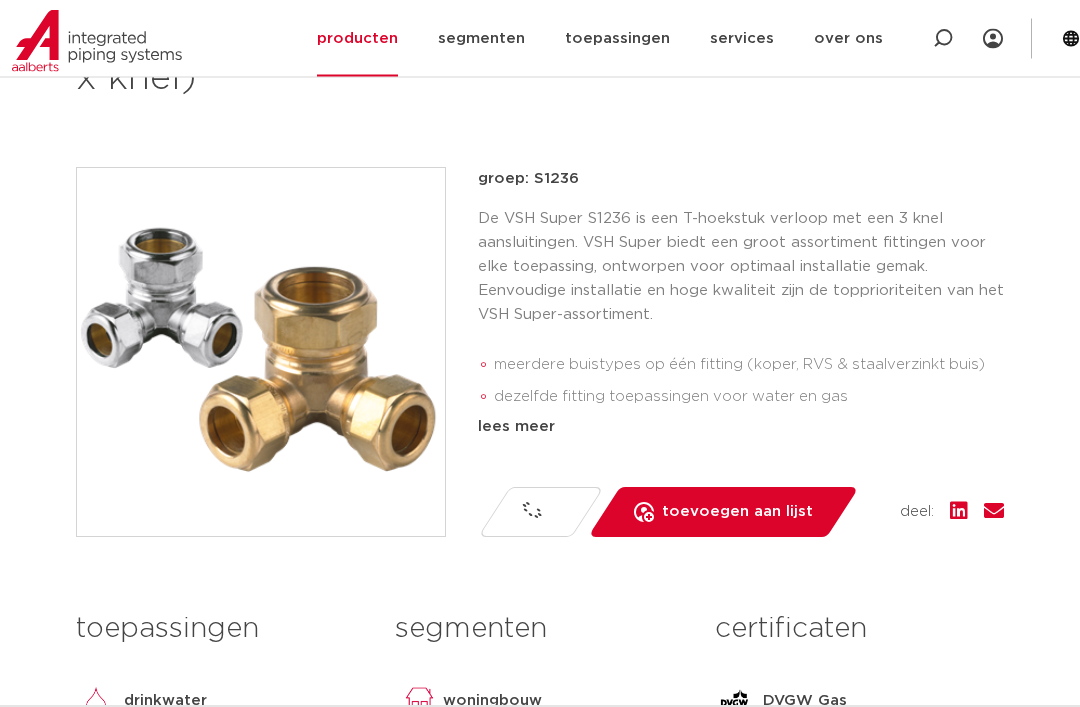 scroll, scrollTop: 391, scrollLeft: 0, axis: vertical 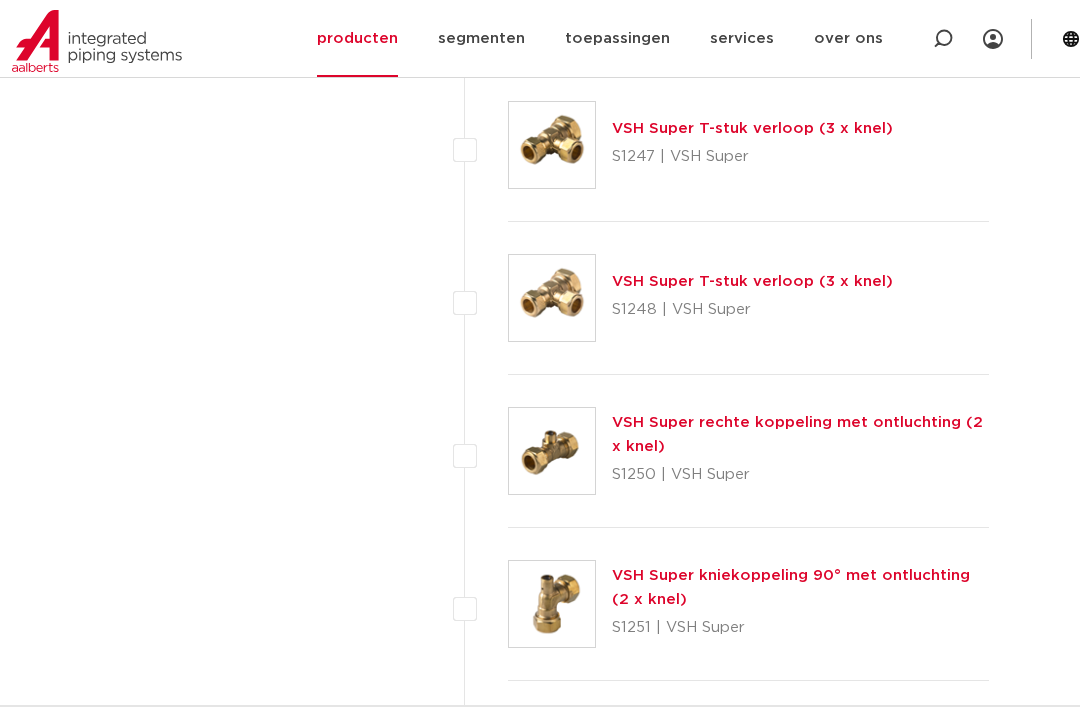 click on "VSH Super rechte koppeling met ontluchting (2 x knel)" at bounding box center [797, 434] 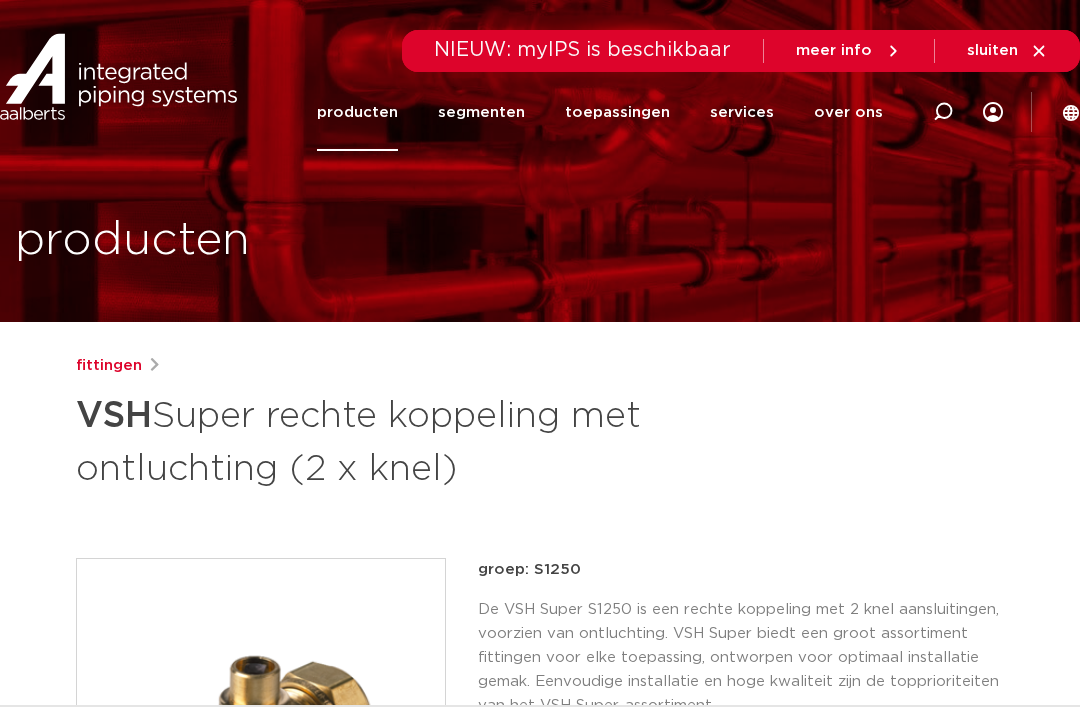 scroll, scrollTop: 0, scrollLeft: 0, axis: both 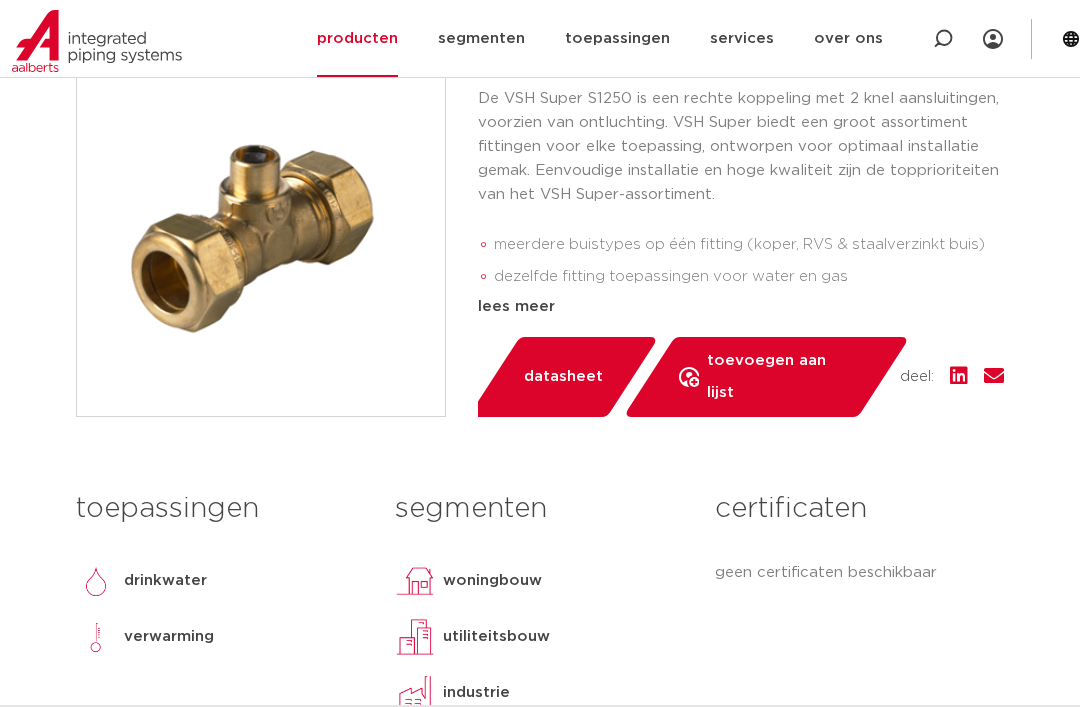 click on "datasheet" at bounding box center [563, 377] 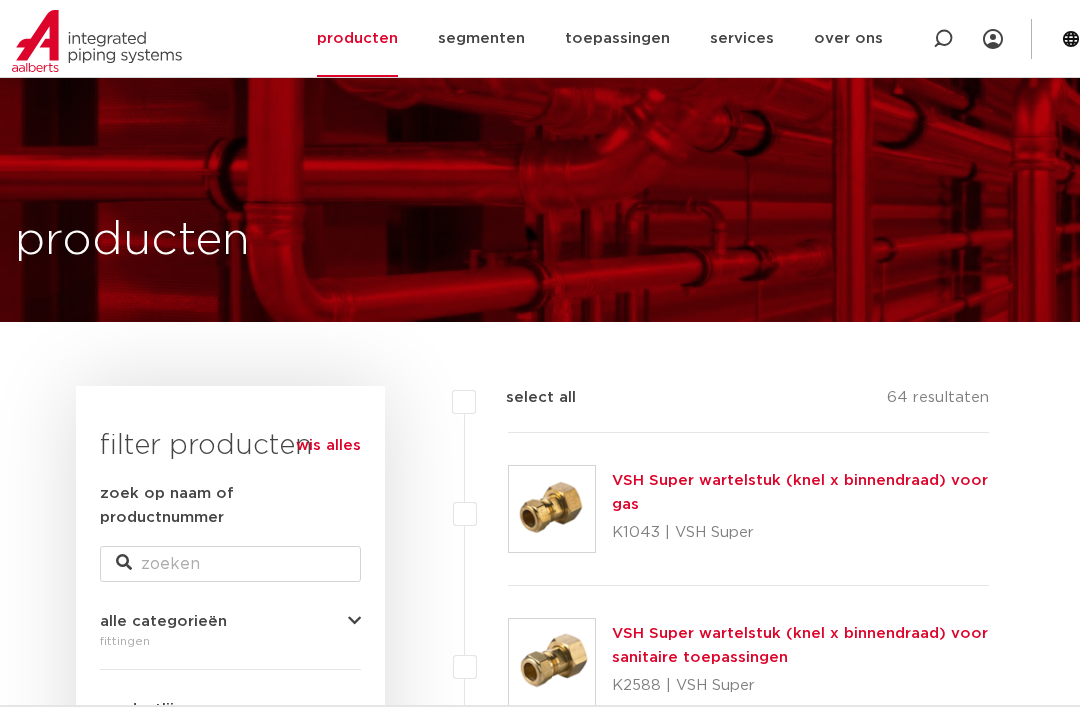 scroll, scrollTop: 5324, scrollLeft: 0, axis: vertical 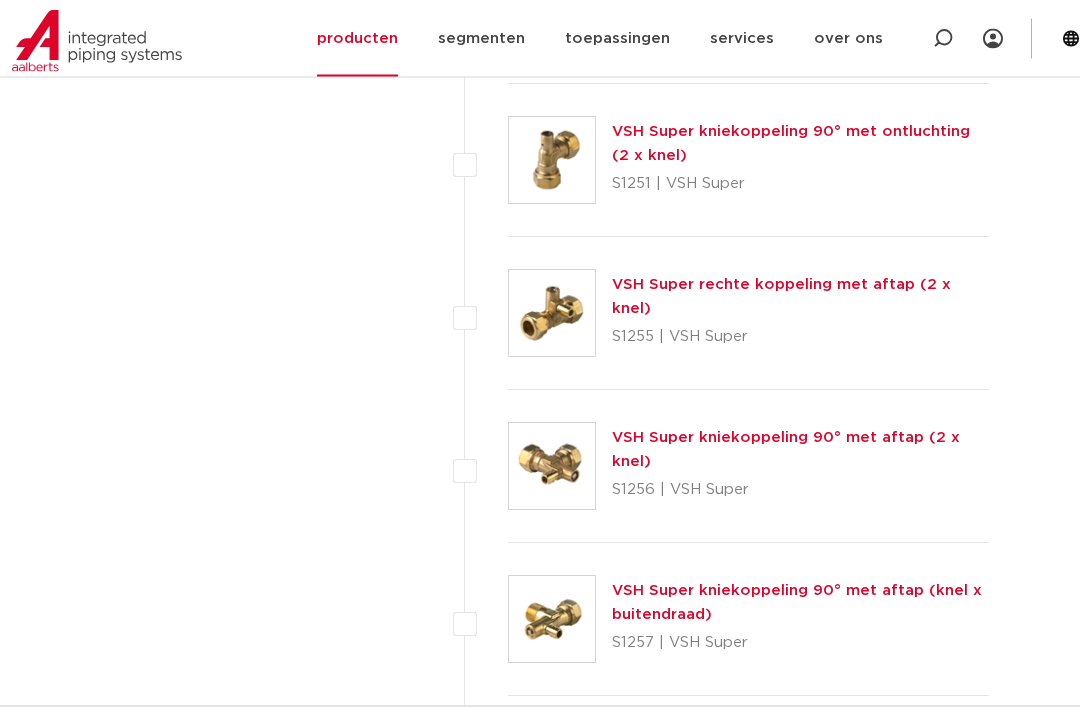 click on "VSH Super kniekoppeling 90° met aftap (2 x knel)" at bounding box center (786, 450) 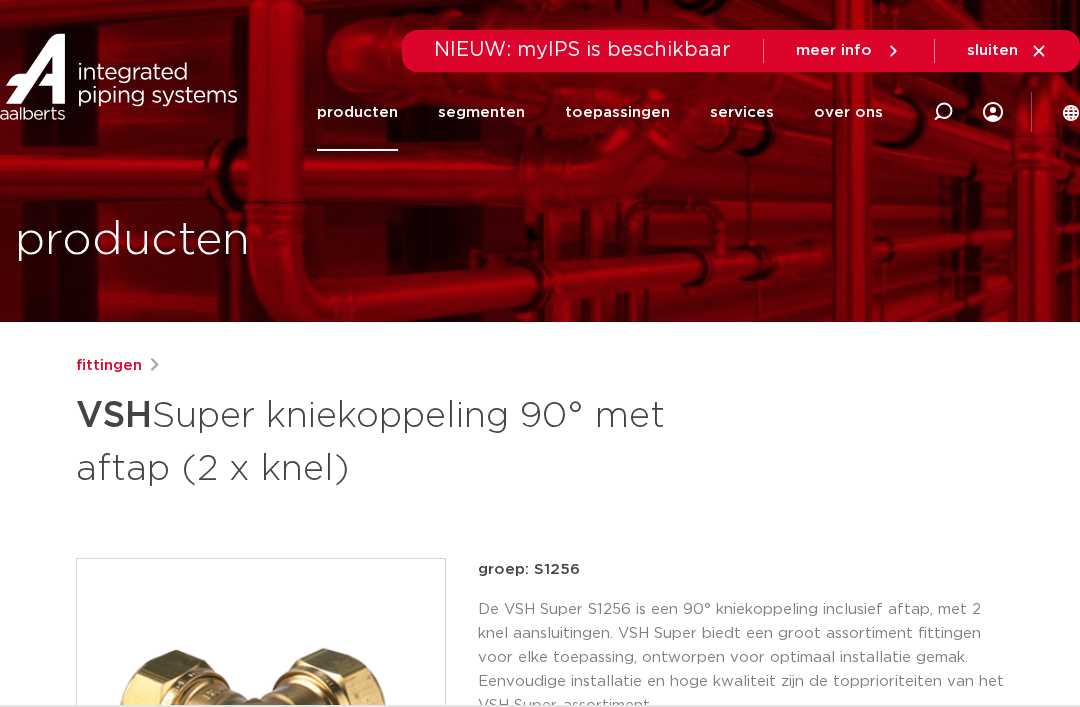 scroll, scrollTop: 0, scrollLeft: 0, axis: both 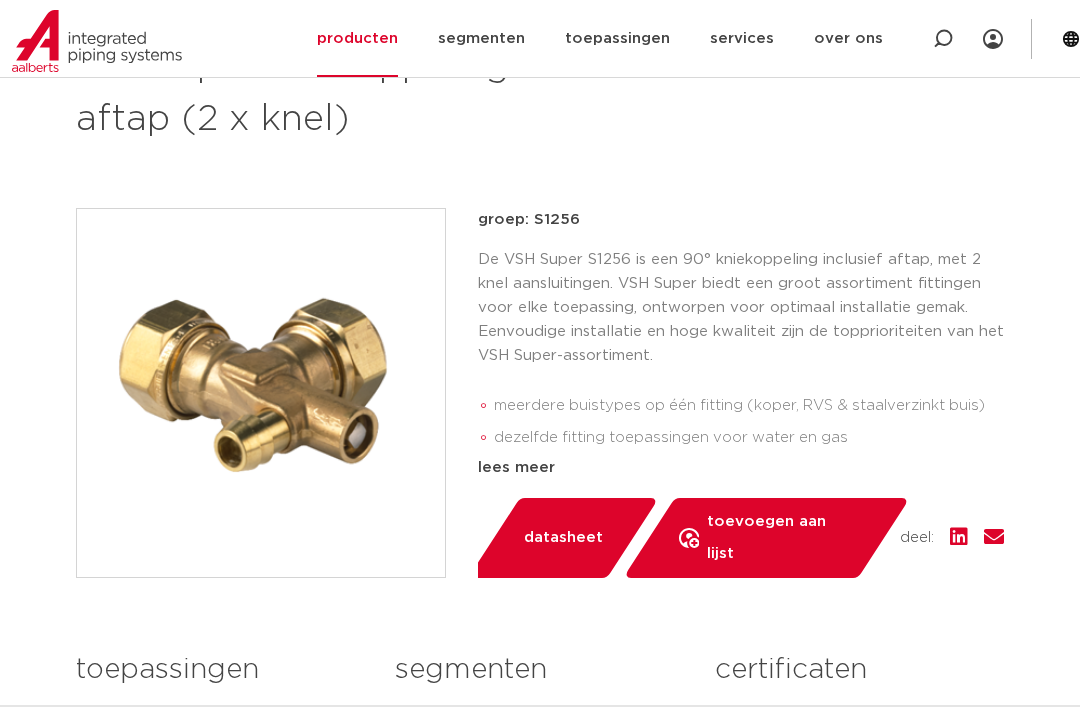 click on "datasheet" at bounding box center (563, 538) 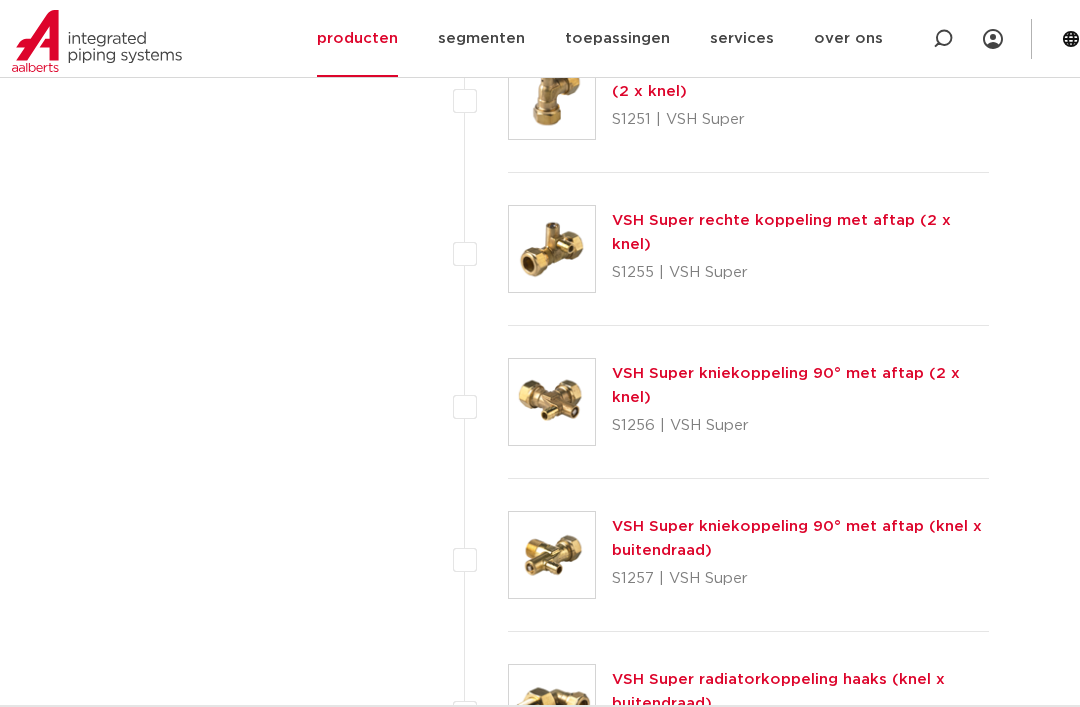 scroll, scrollTop: 5768, scrollLeft: 0, axis: vertical 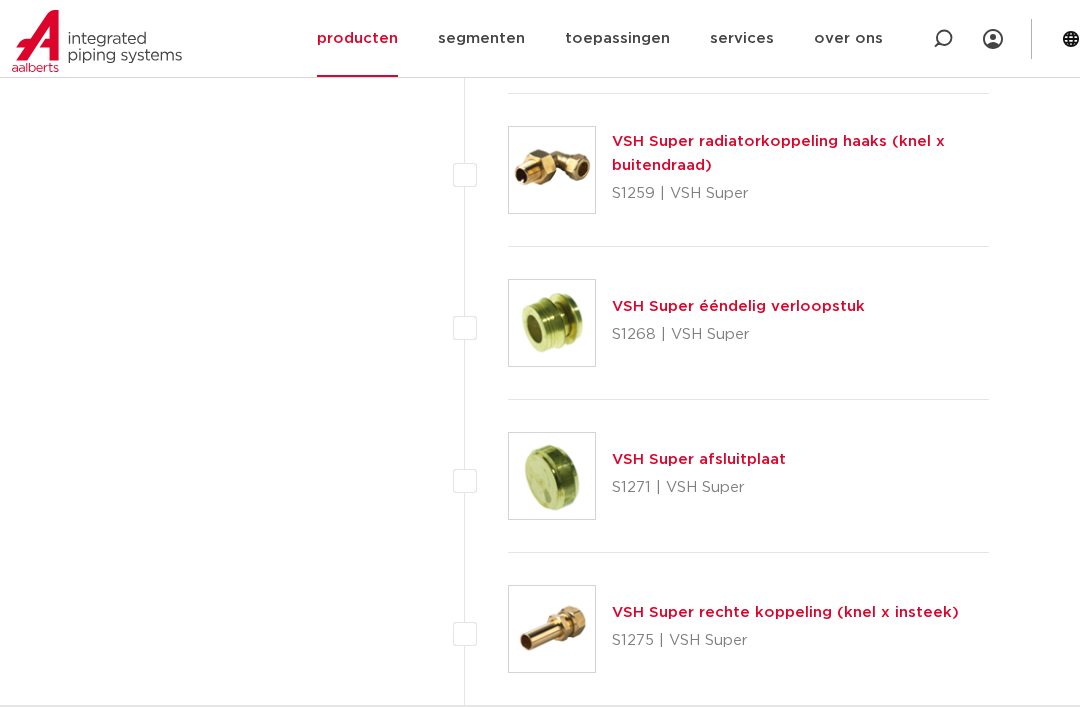 click on "VSH Super ééndelig verloopstuk
S1268
| VSH Super" at bounding box center (748, 323) 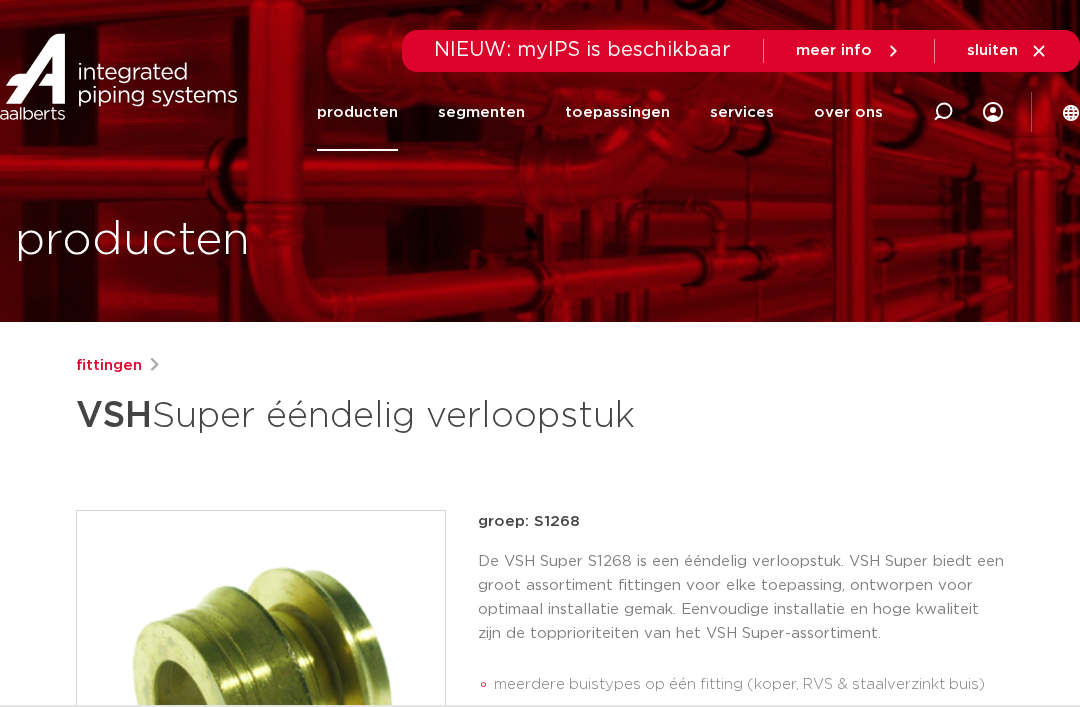 scroll, scrollTop: 0, scrollLeft: 0, axis: both 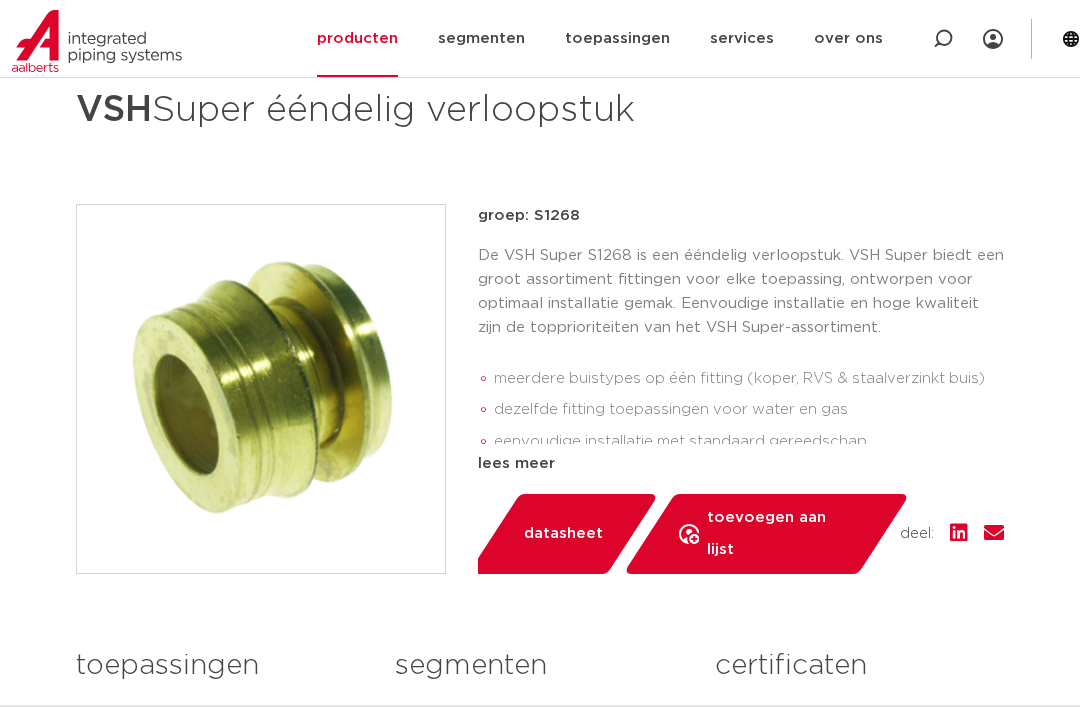 click on "datasheet" at bounding box center [563, 534] 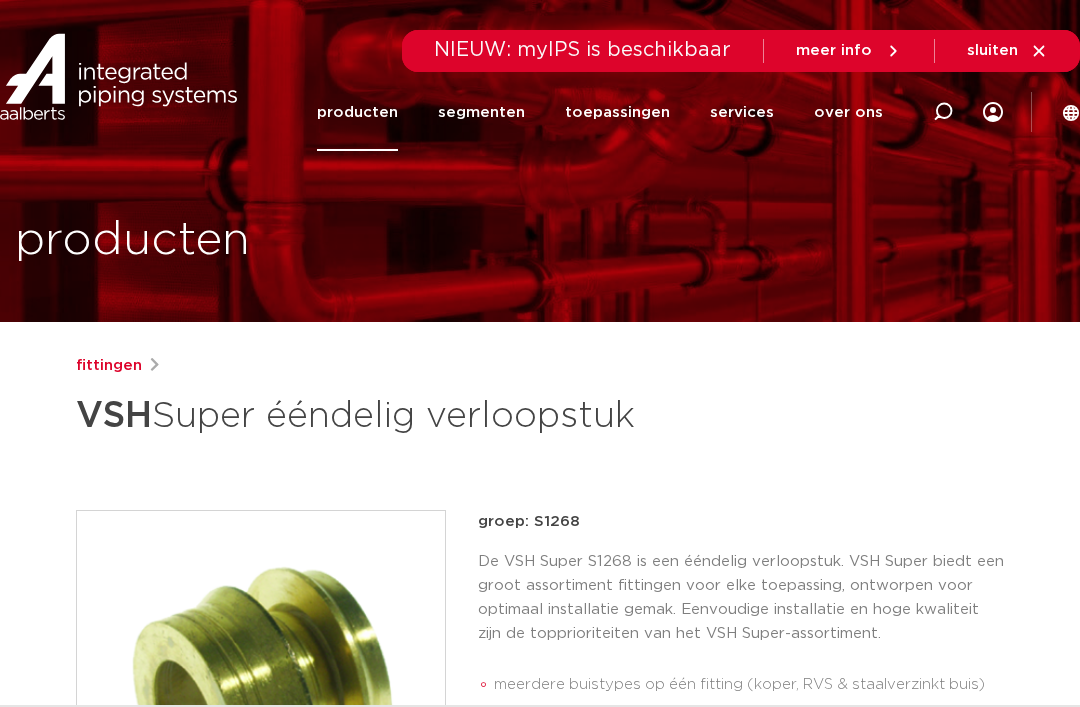 scroll, scrollTop: 370, scrollLeft: 0, axis: vertical 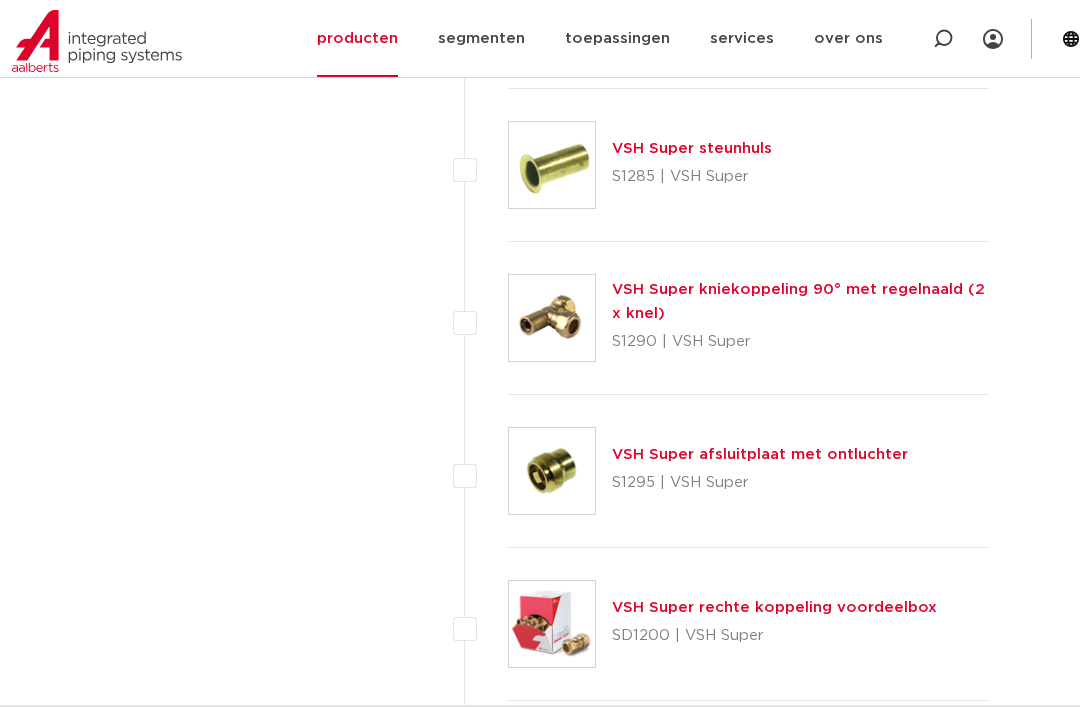click on "VSH Super afsluitplaat met ontluchter" at bounding box center (760, 454) 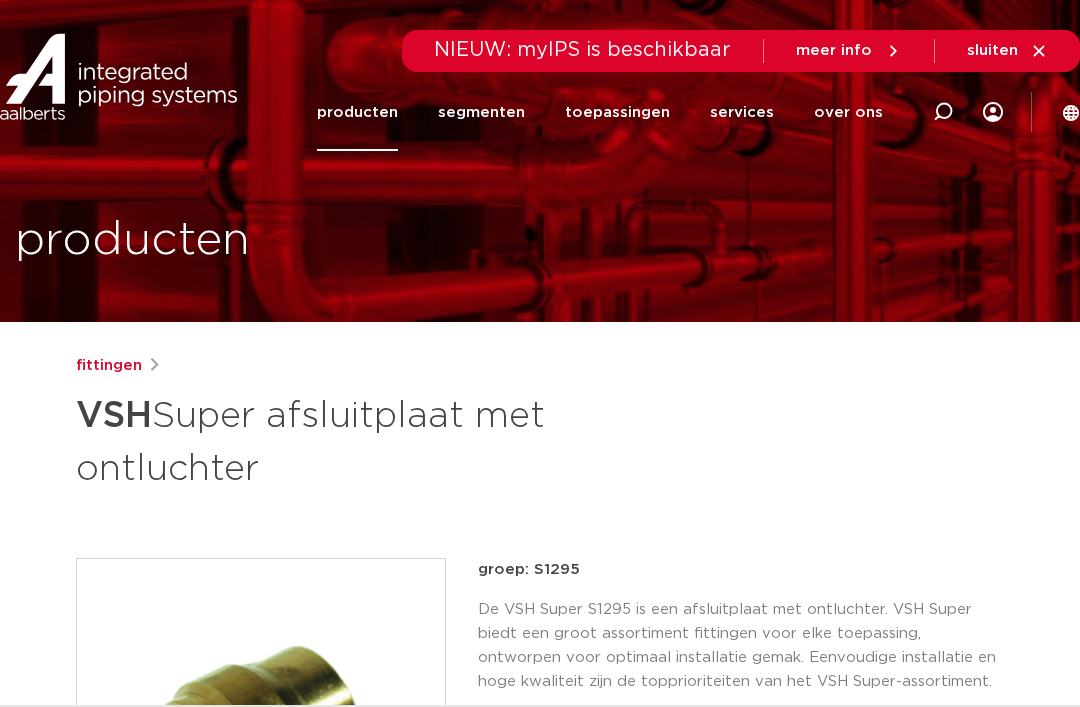 scroll, scrollTop: 0, scrollLeft: 0, axis: both 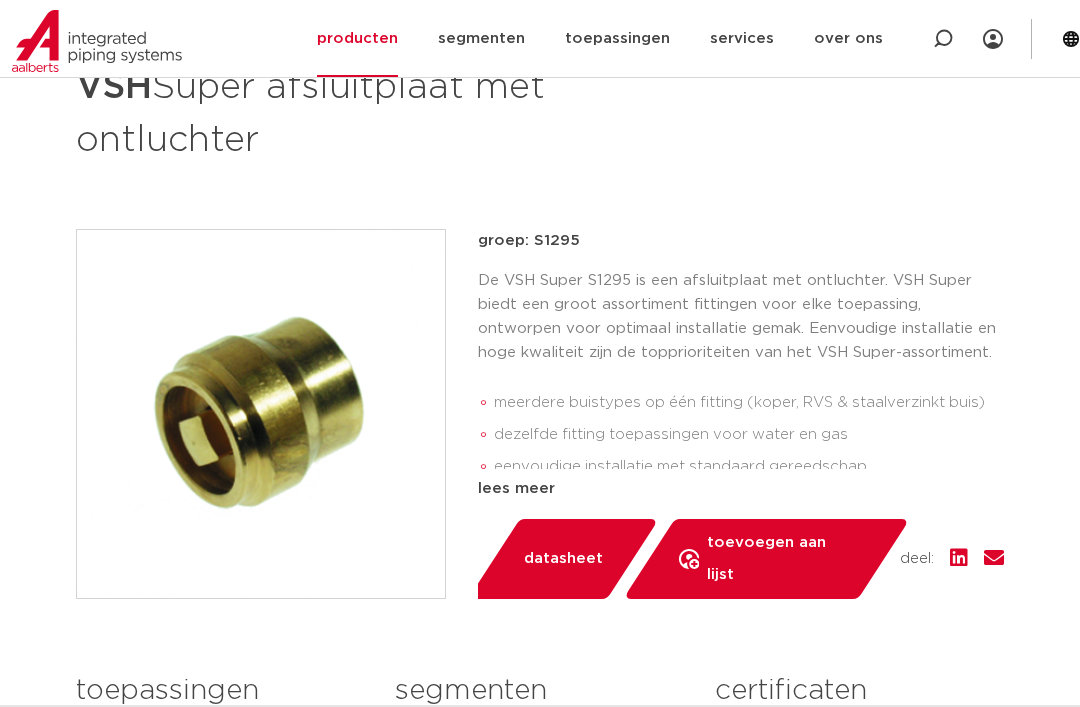 click on "datasheet" at bounding box center [563, 559] 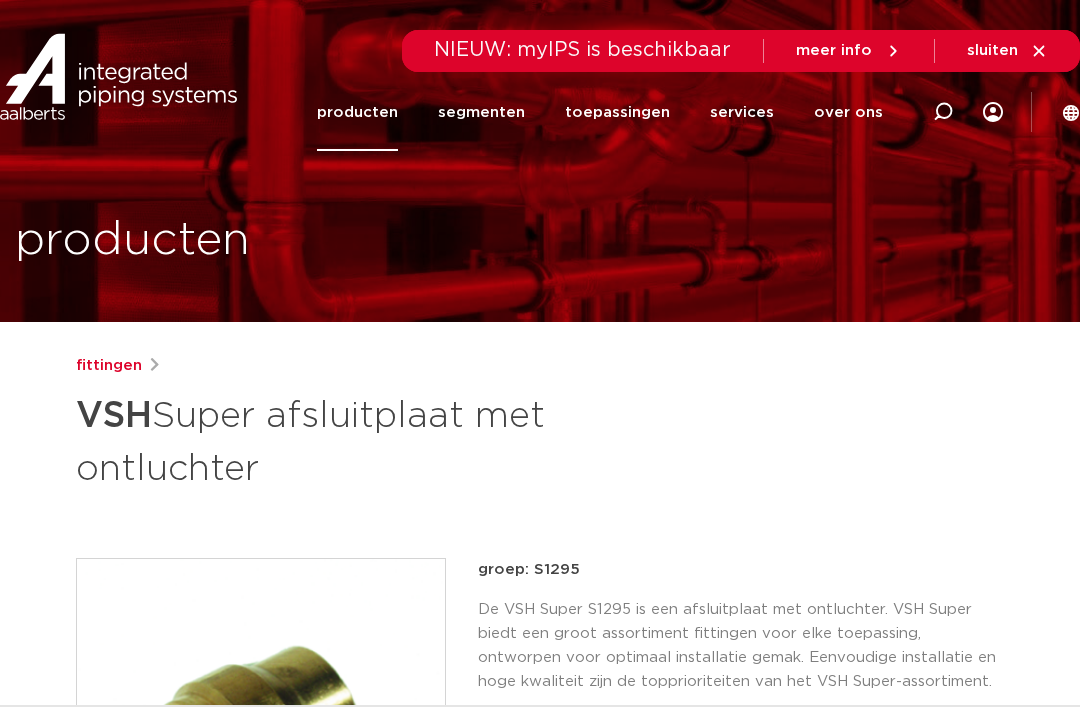 scroll, scrollTop: 393, scrollLeft: 0, axis: vertical 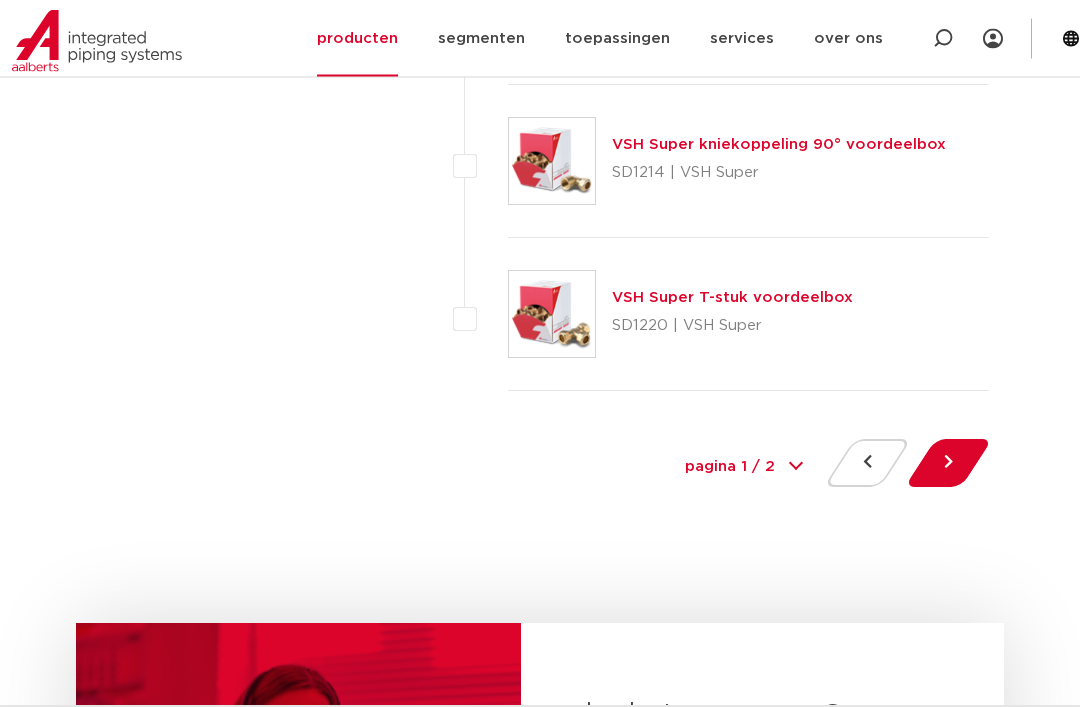 click at bounding box center (948, 464) 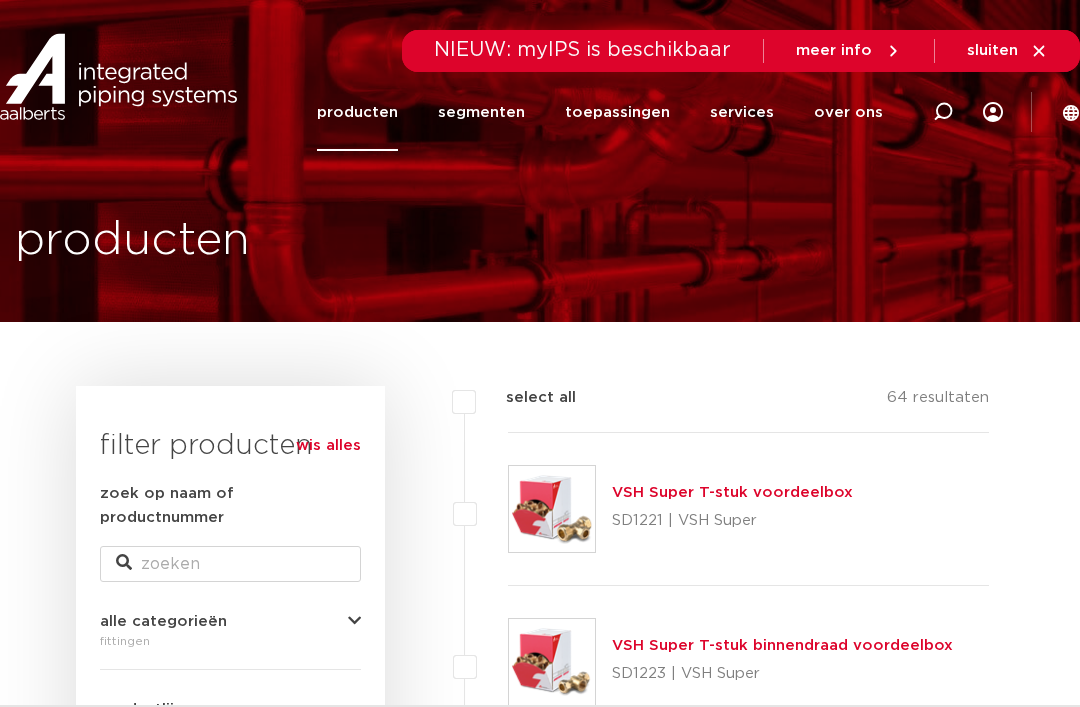 scroll, scrollTop: 0, scrollLeft: 0, axis: both 